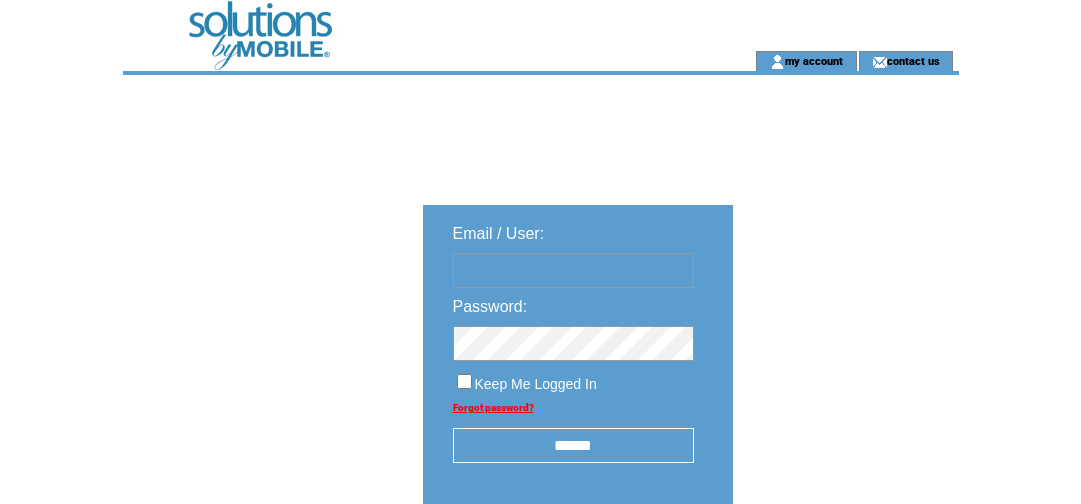 scroll, scrollTop: 0, scrollLeft: 0, axis: both 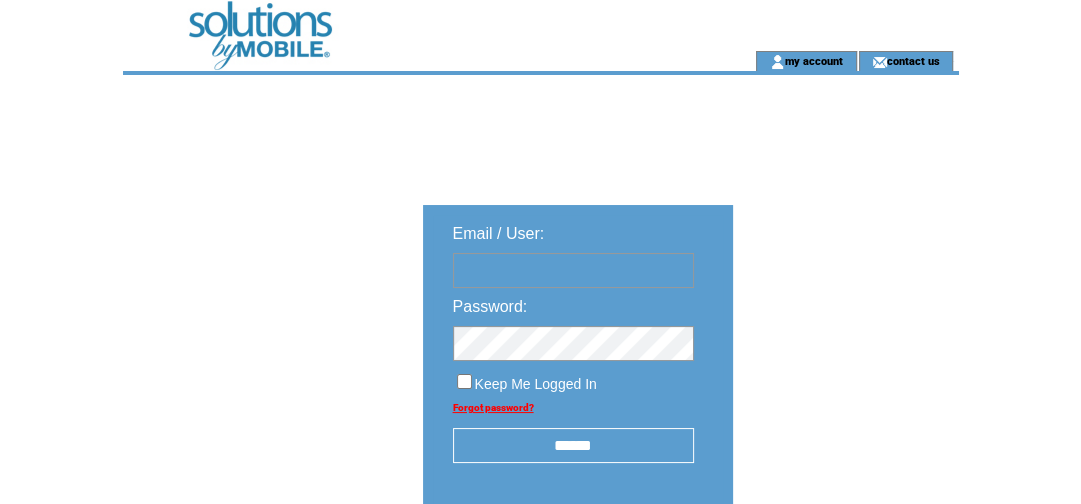 type on "**********" 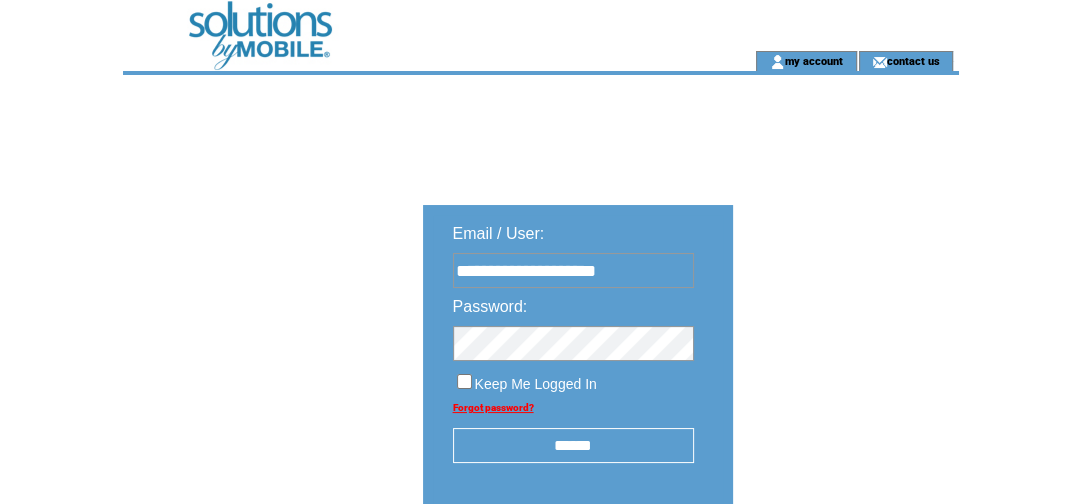 click on "******" at bounding box center (573, 445) 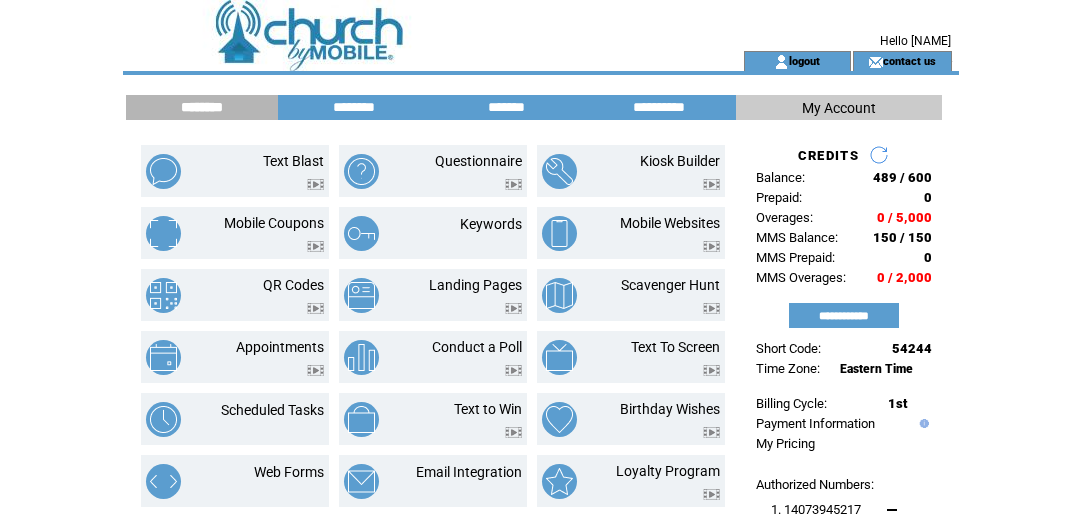 scroll, scrollTop: 0, scrollLeft: 0, axis: both 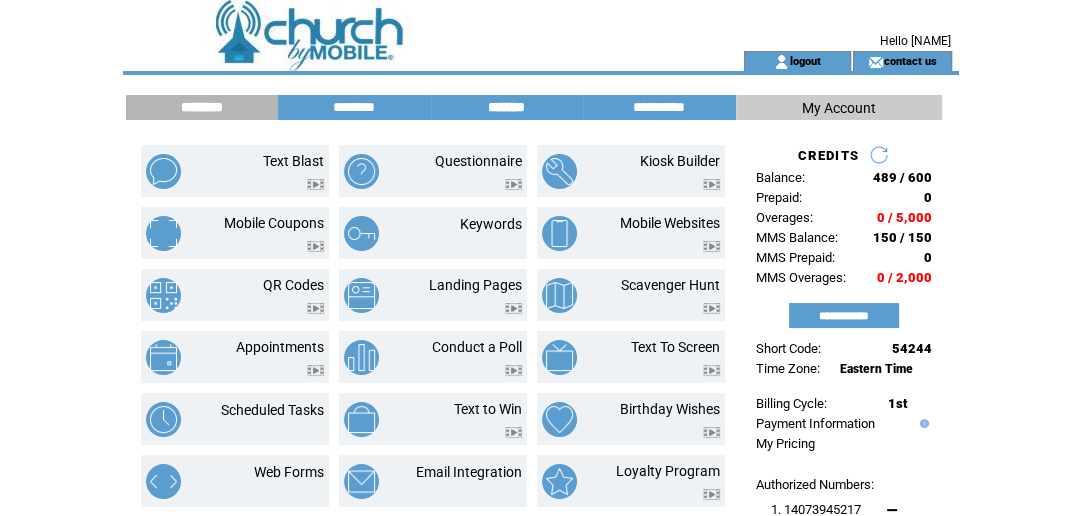 click on "*******" at bounding box center (507, 107) 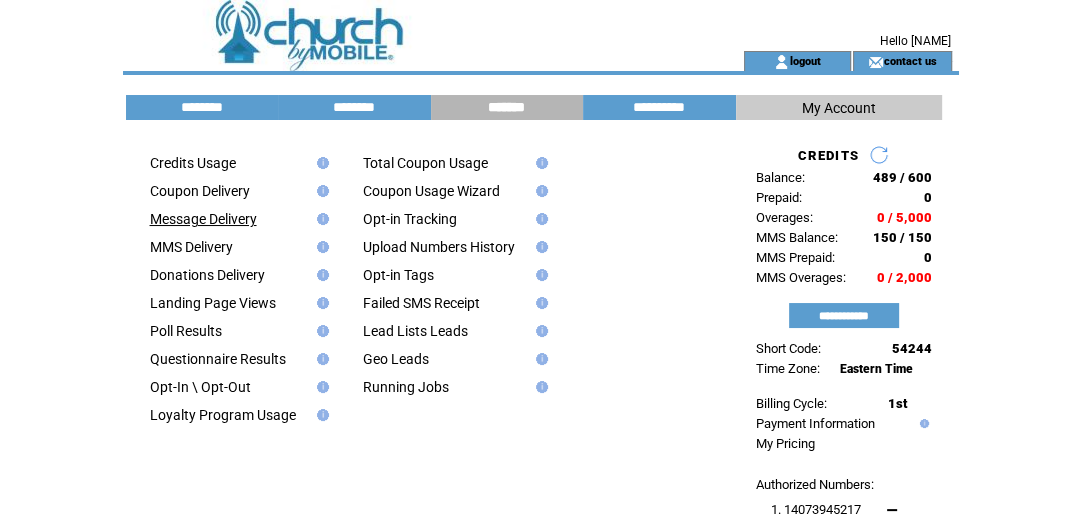 click on "Message Delivery" at bounding box center (203, 219) 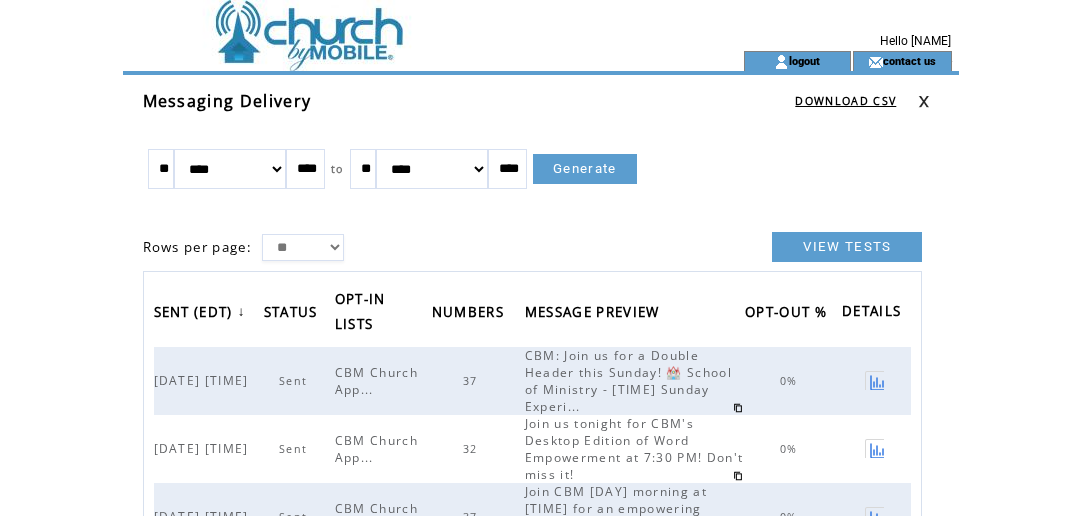 scroll, scrollTop: 0, scrollLeft: 0, axis: both 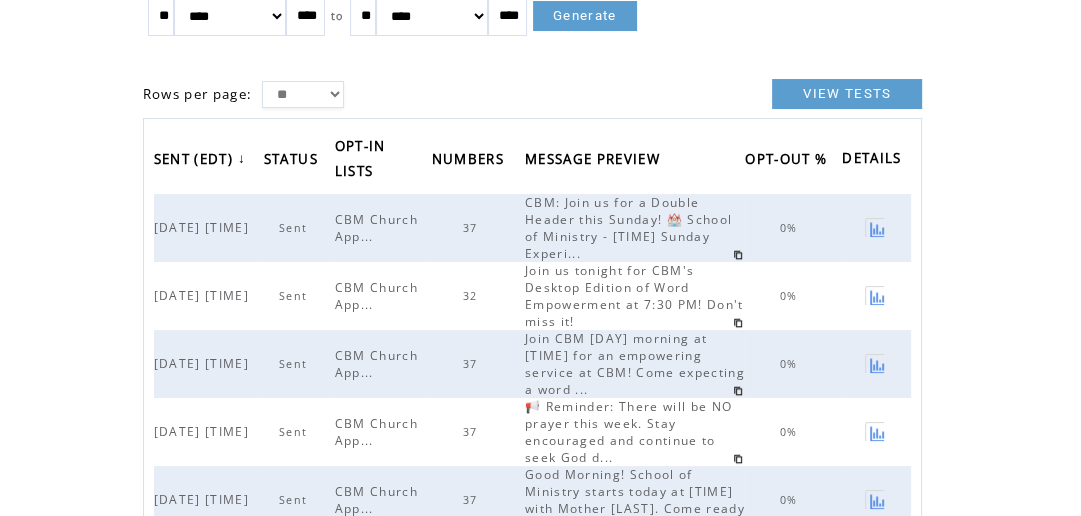 click on "Join us tonight for CBM's Desktop Edition of Word Empowerment at 7:30 PM! Don't miss it!" at bounding box center [635, 296] 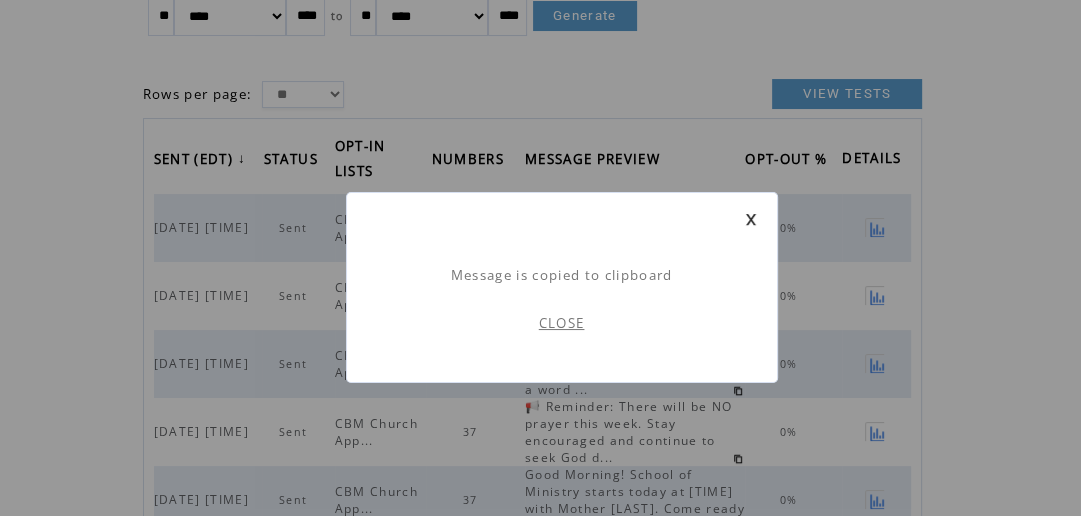 scroll, scrollTop: 0, scrollLeft: 0, axis: both 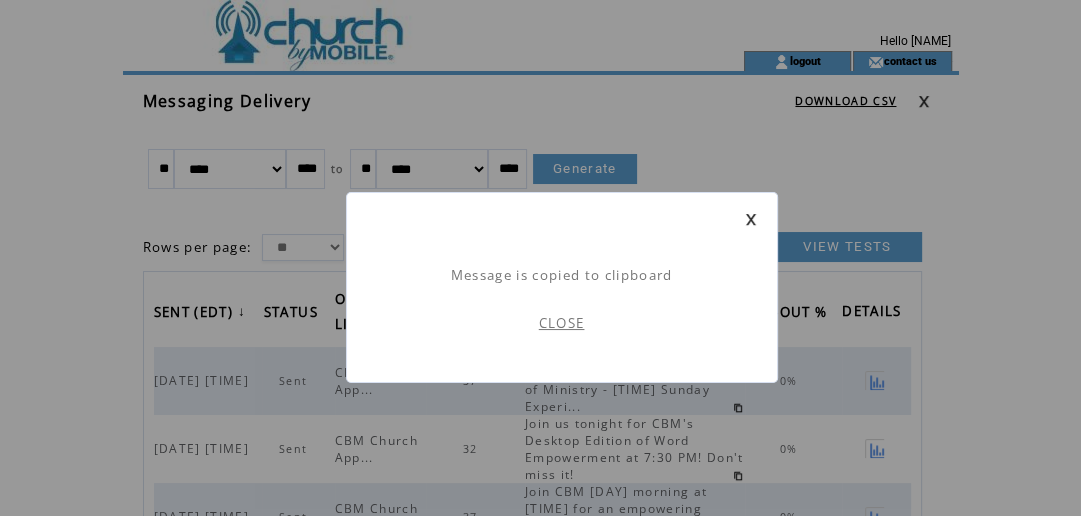 click on "CLOSE" at bounding box center (562, 219) 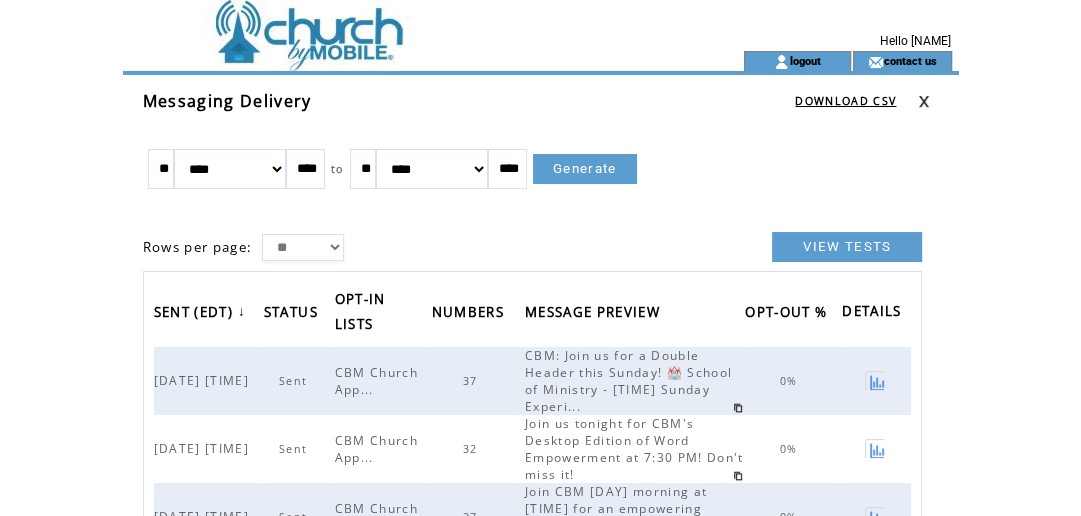 scroll, scrollTop: 0, scrollLeft: 0, axis: both 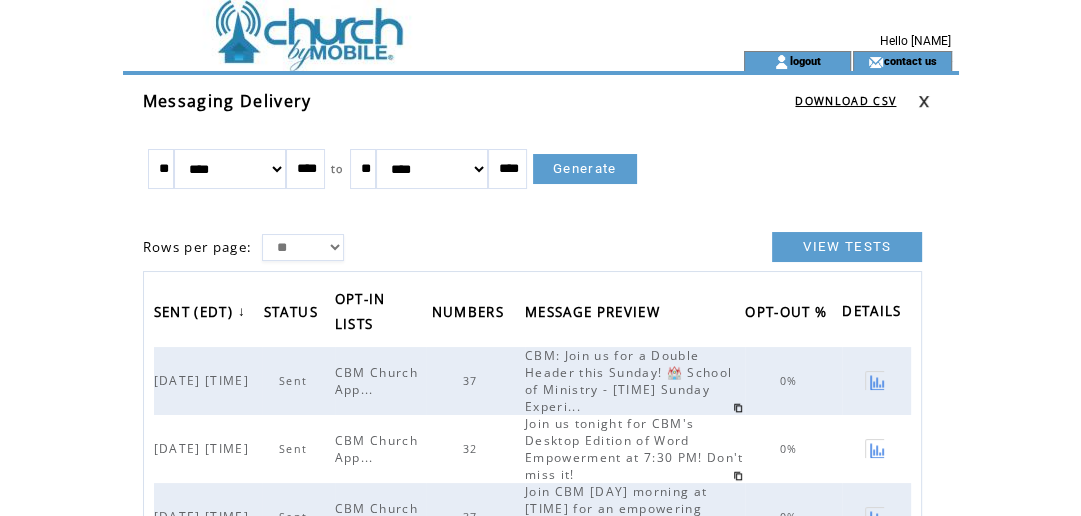 click at bounding box center (397, 25) 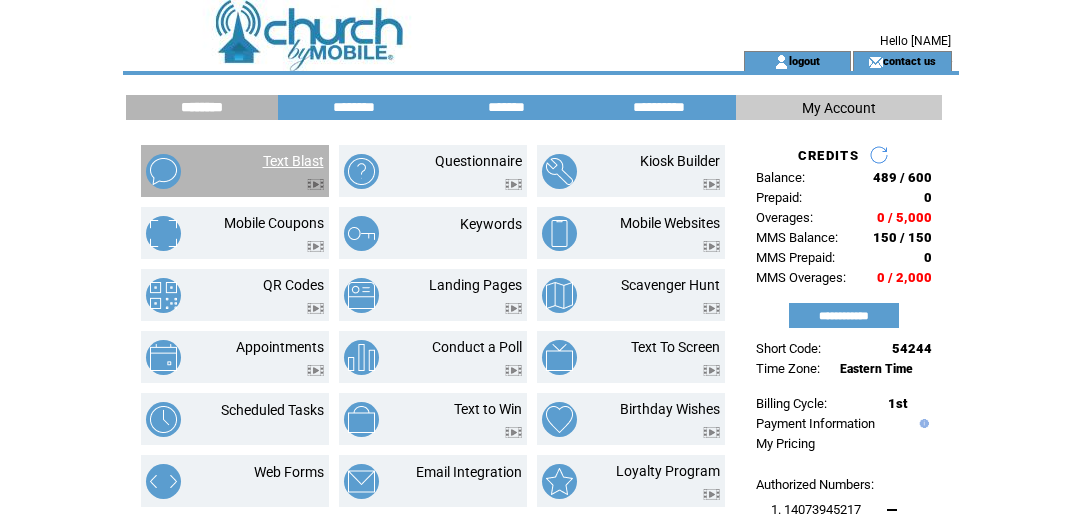 scroll, scrollTop: 0, scrollLeft: 0, axis: both 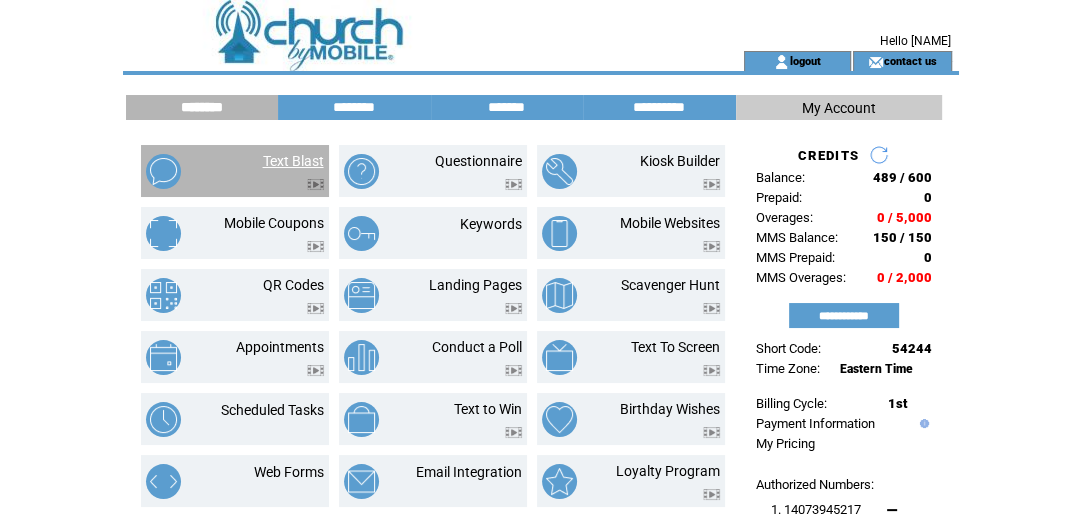 click on "Text Blast" at bounding box center (293, 161) 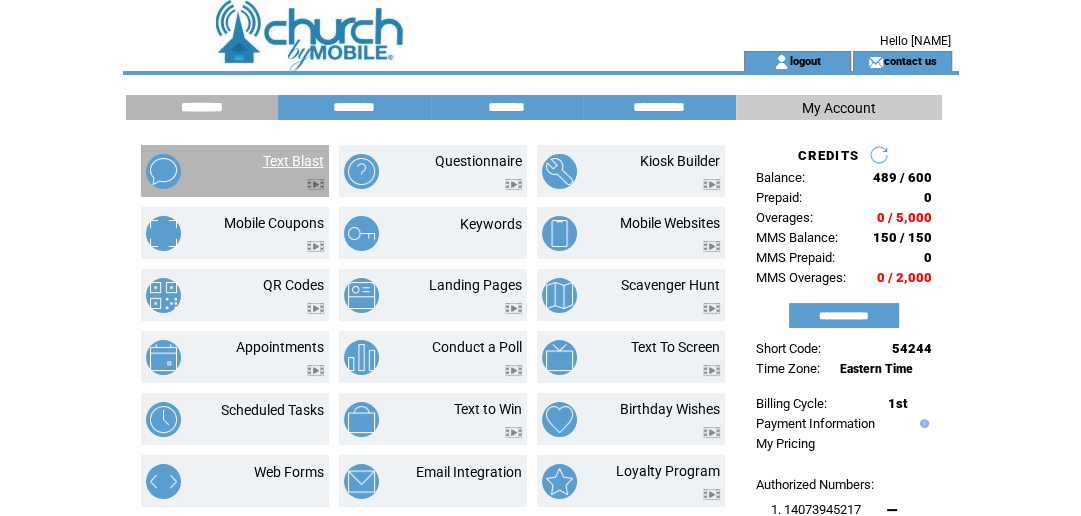 scroll, scrollTop: 0, scrollLeft: 0, axis: both 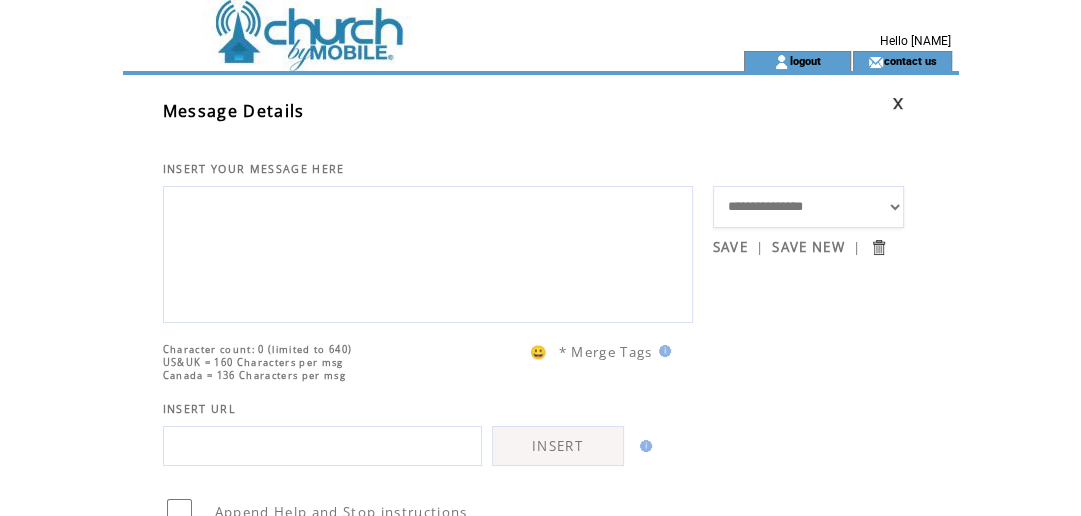 click at bounding box center [428, 252] 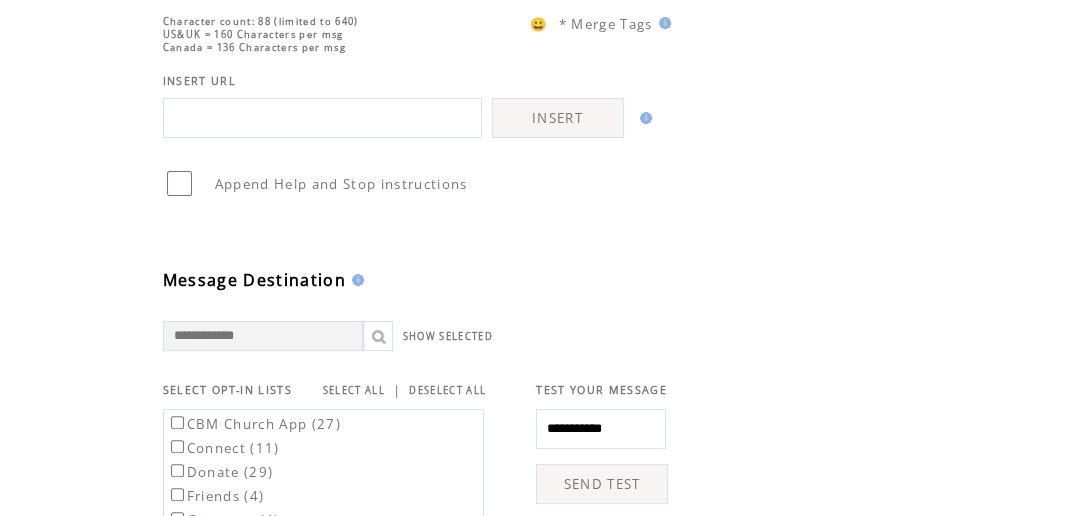 scroll, scrollTop: 625, scrollLeft: 0, axis: vertical 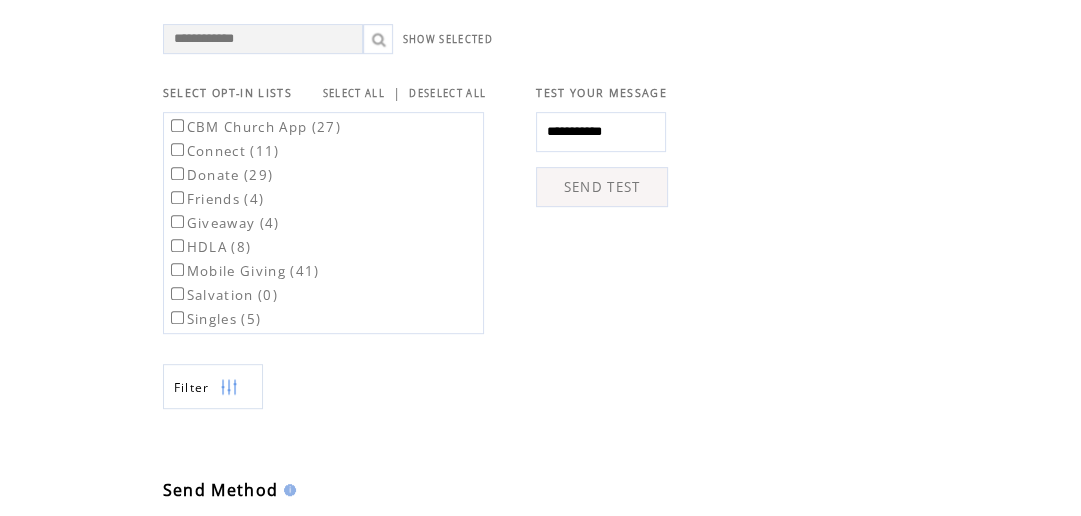 type on "**********" 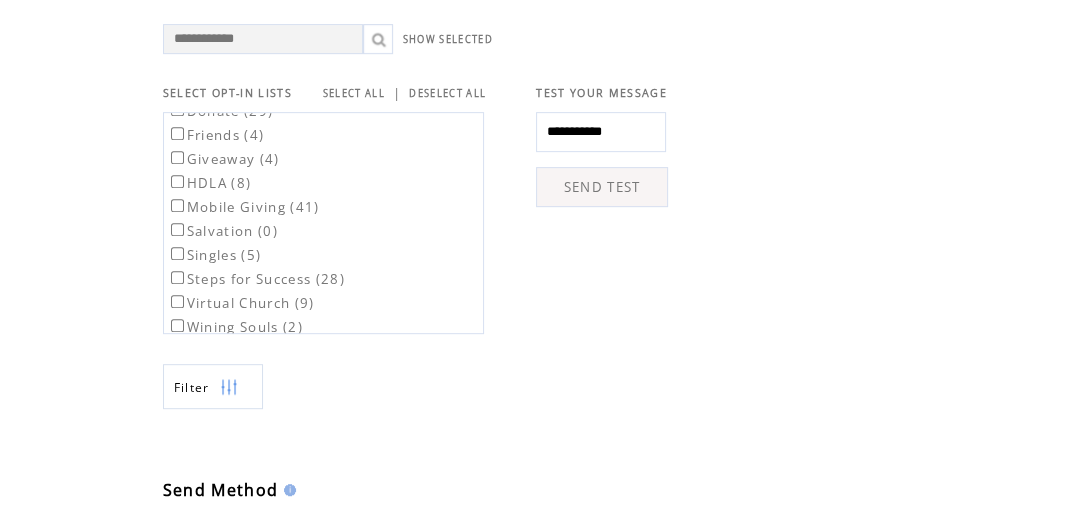 scroll, scrollTop: 920, scrollLeft: 0, axis: vertical 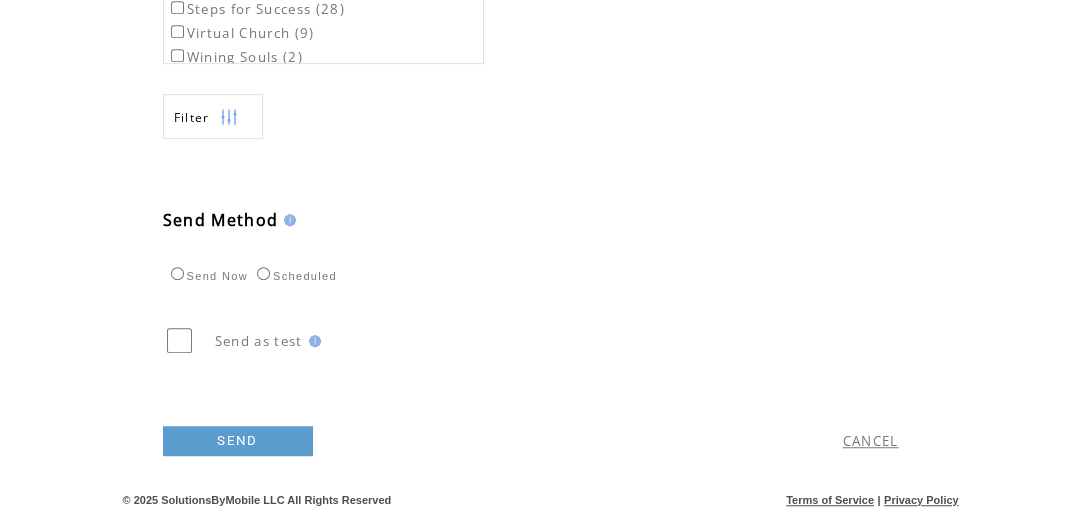 click on "SEND" at bounding box center (238, 441) 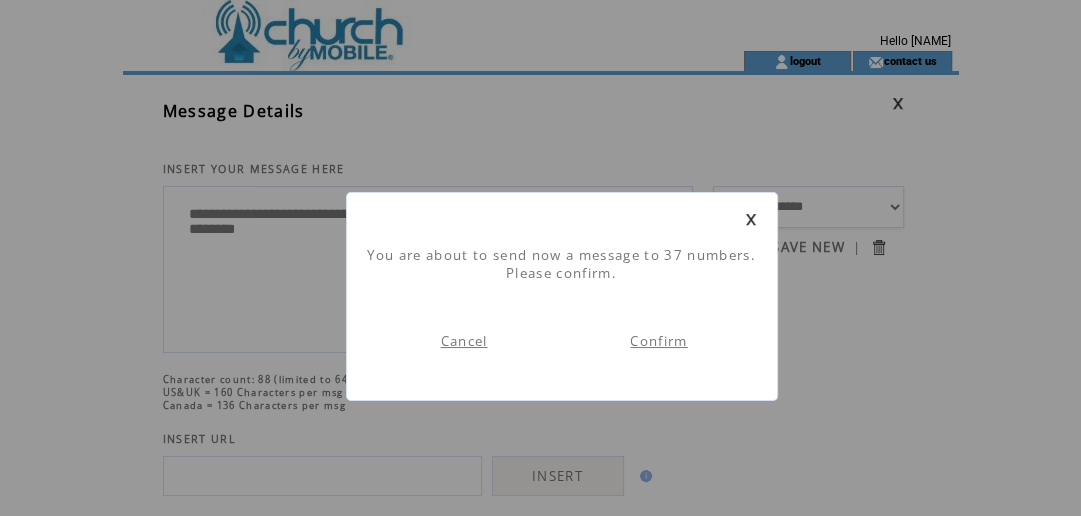 click on "Confirm" at bounding box center (658, 341) 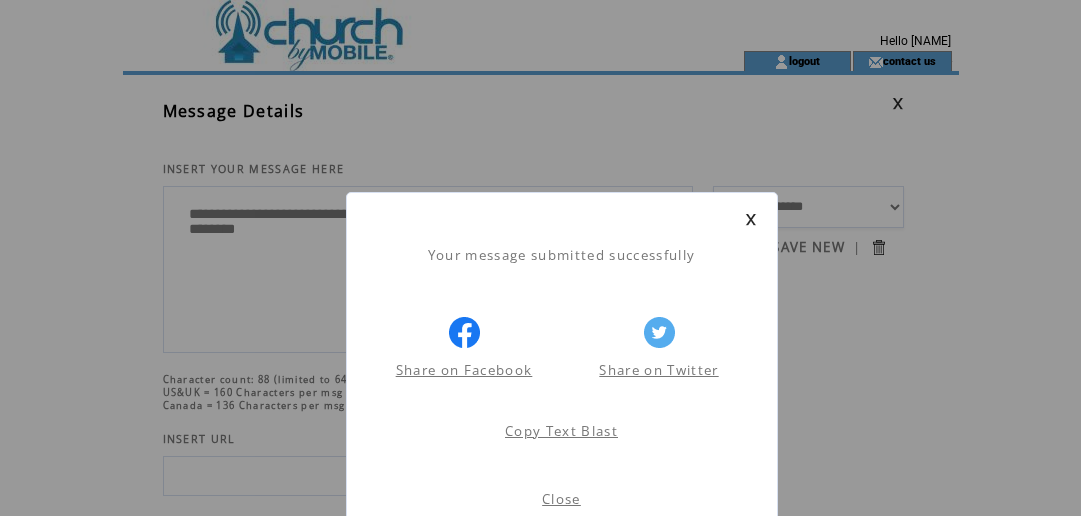 scroll, scrollTop: 0, scrollLeft: 0, axis: both 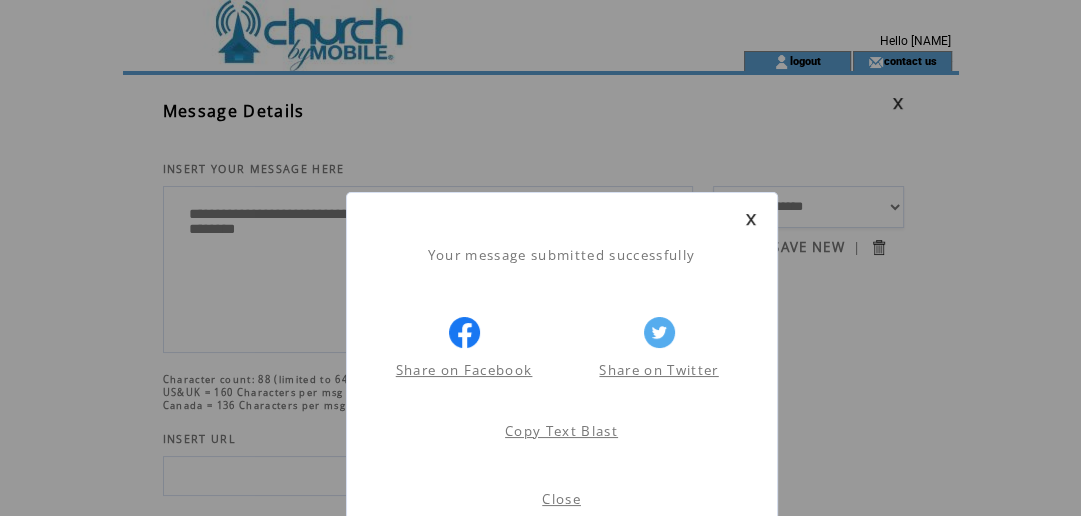 click on "Close" at bounding box center (561, 499) 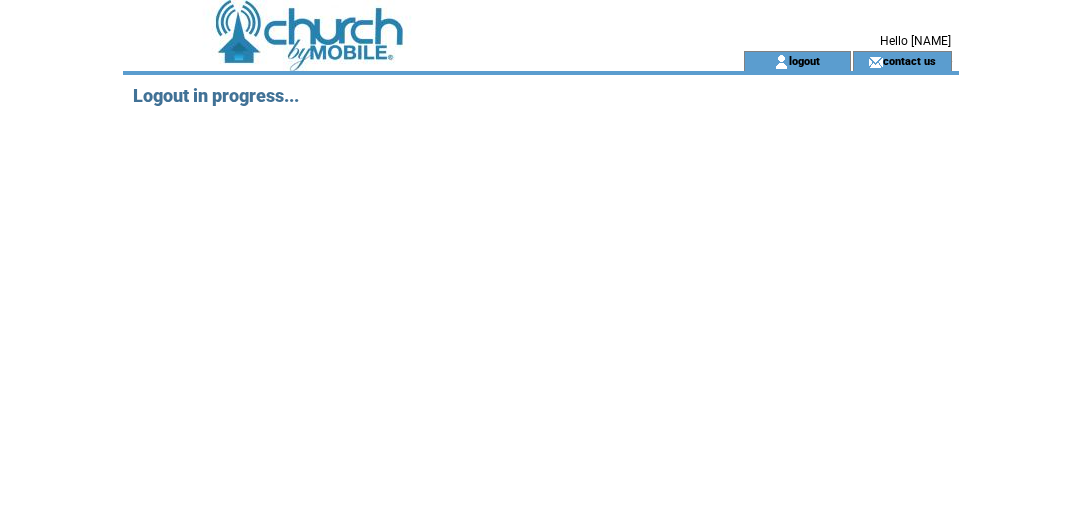 scroll, scrollTop: 0, scrollLeft: 0, axis: both 